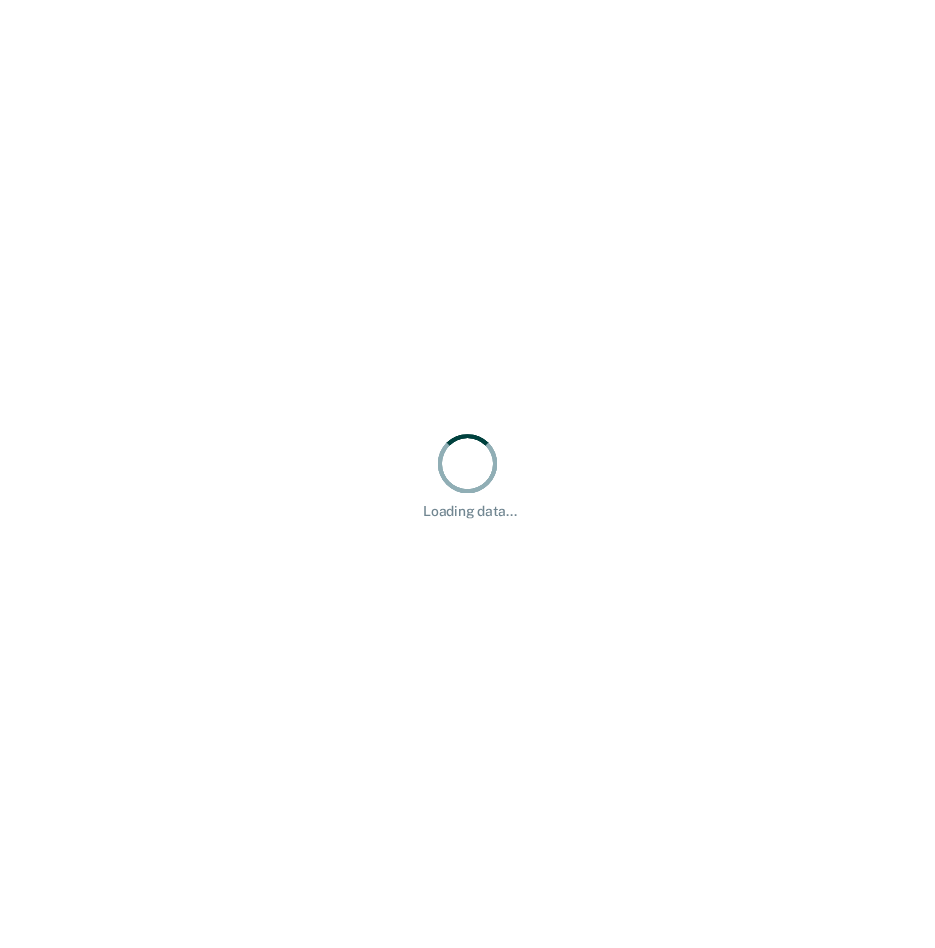 scroll, scrollTop: 0, scrollLeft: 0, axis: both 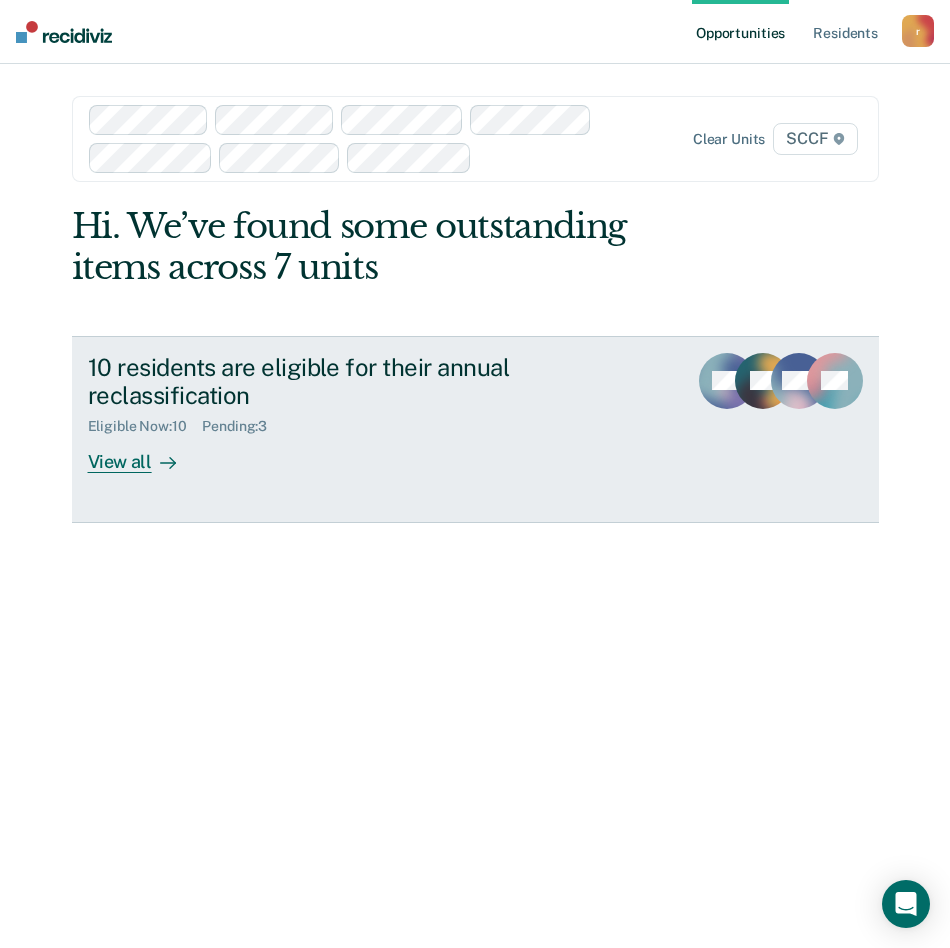 click on "View all" at bounding box center [144, 454] 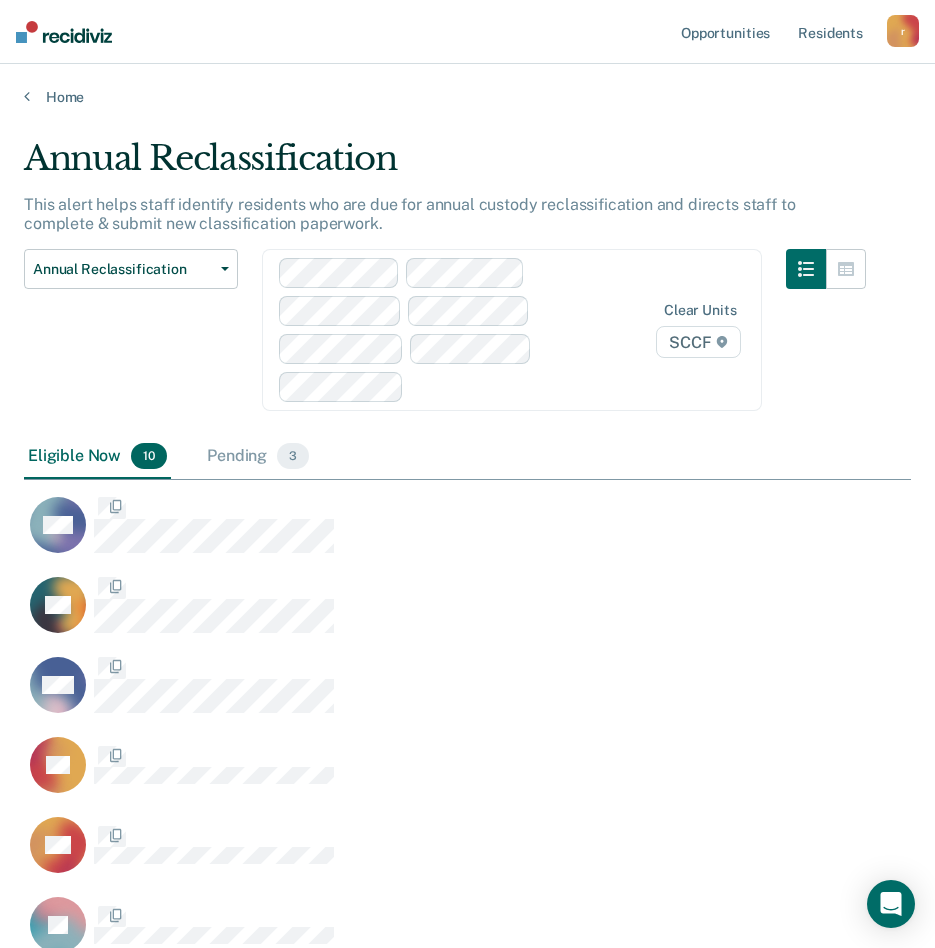 scroll, scrollTop: 16, scrollLeft: 16, axis: both 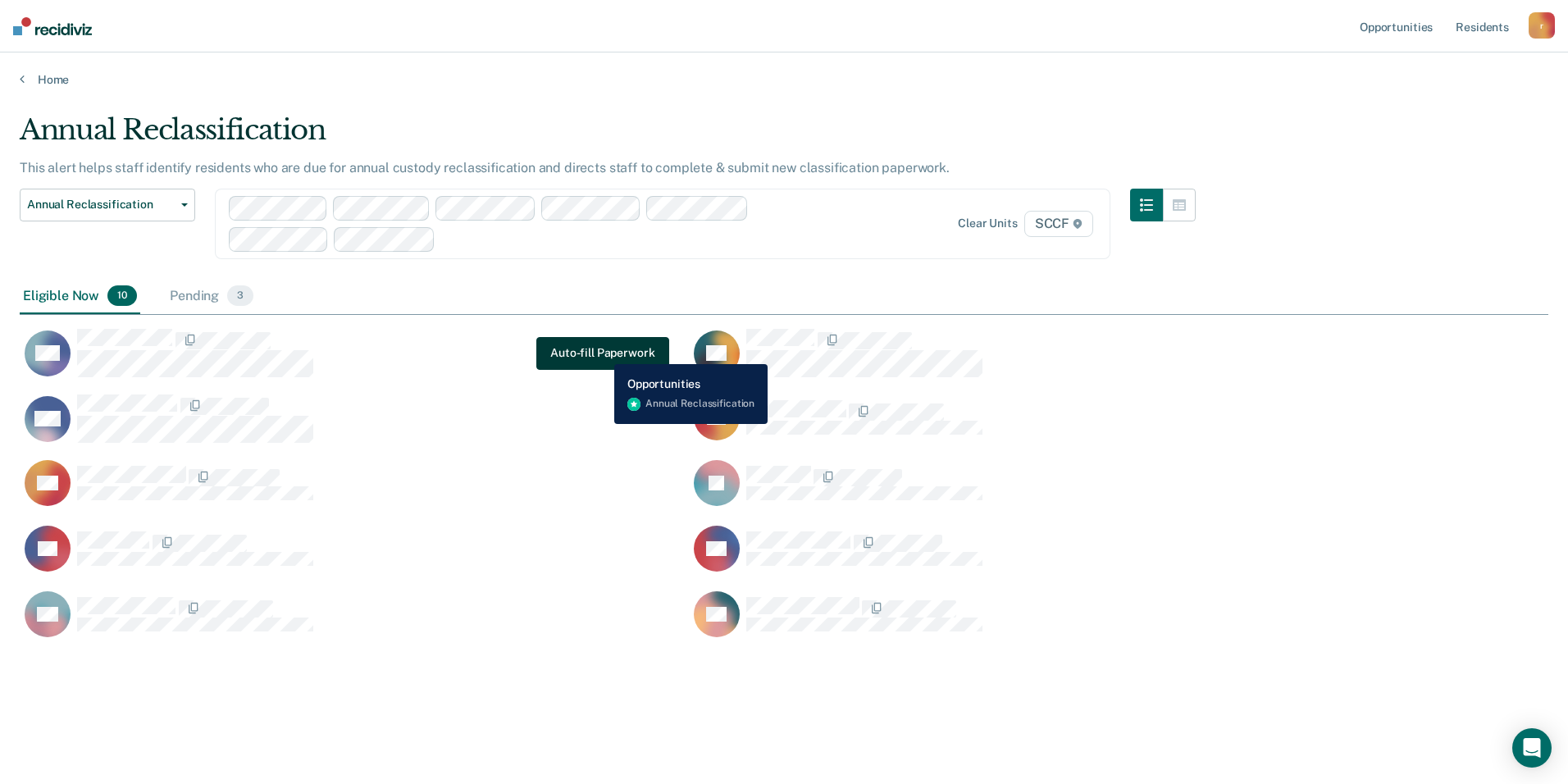 click on "Auto-fill Paperwork" at bounding box center [602, 353] 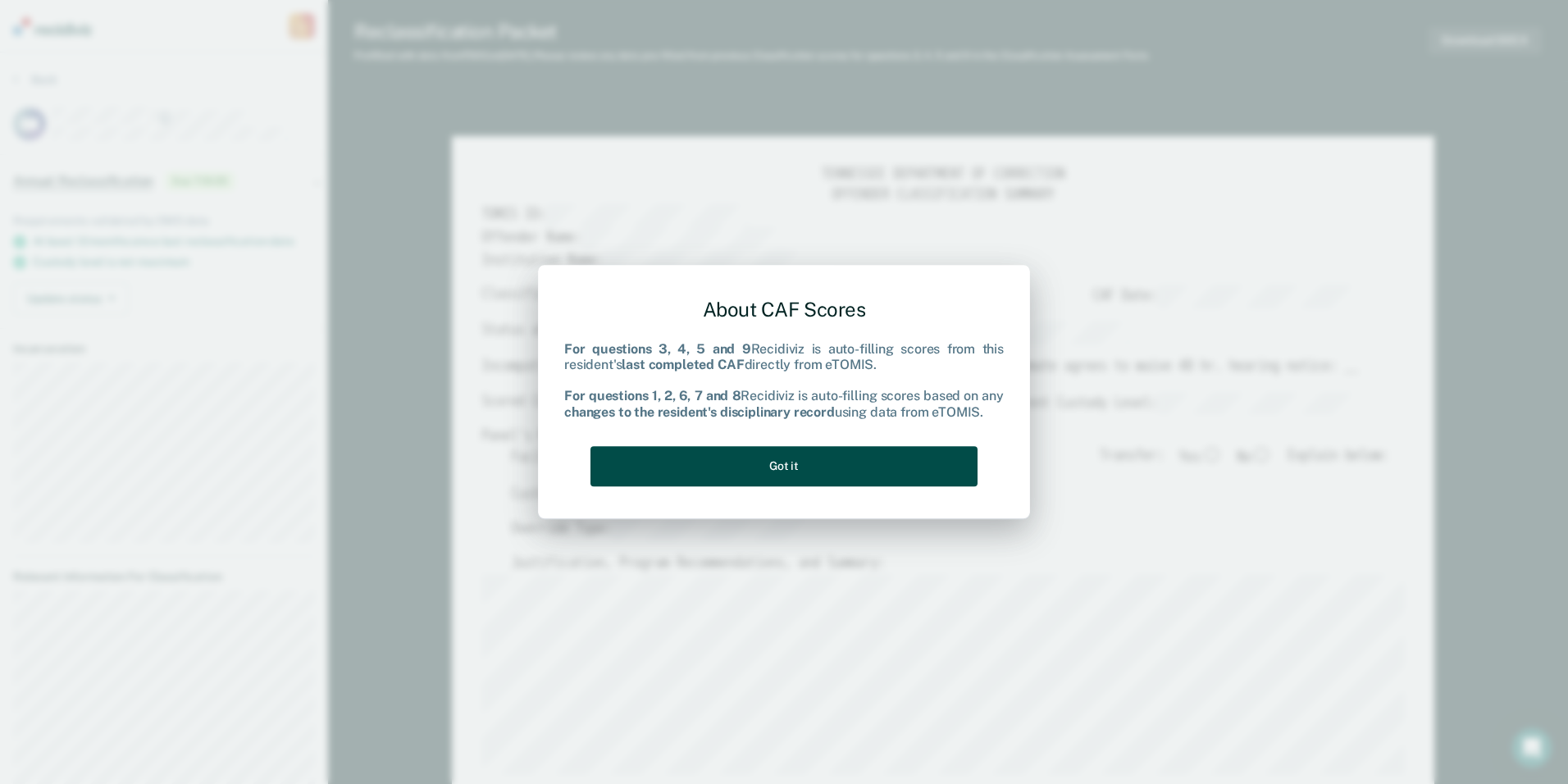 click on "Got it" at bounding box center (784, 466) 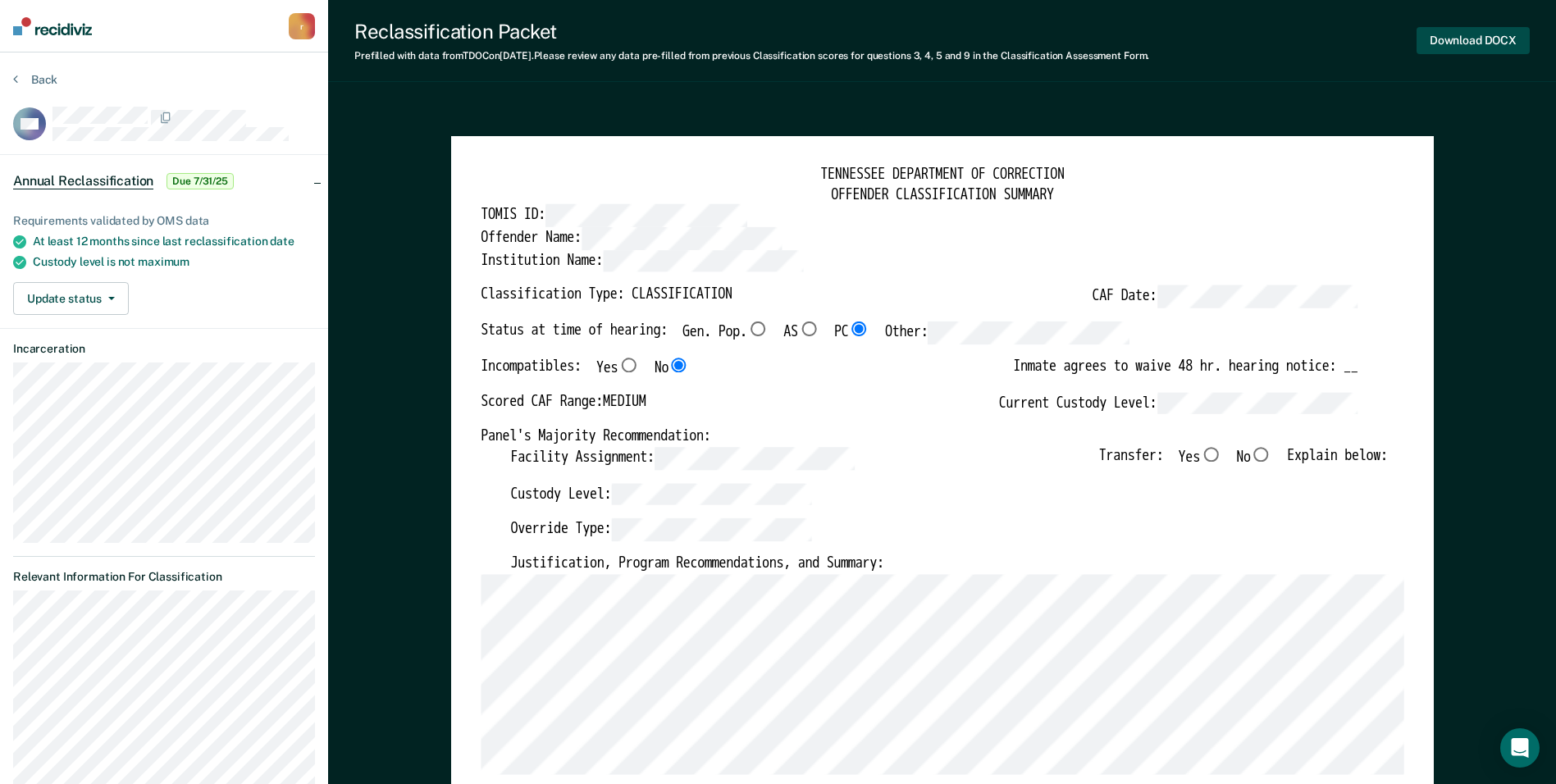 click on "Download DOCX" at bounding box center [1473, 40] 